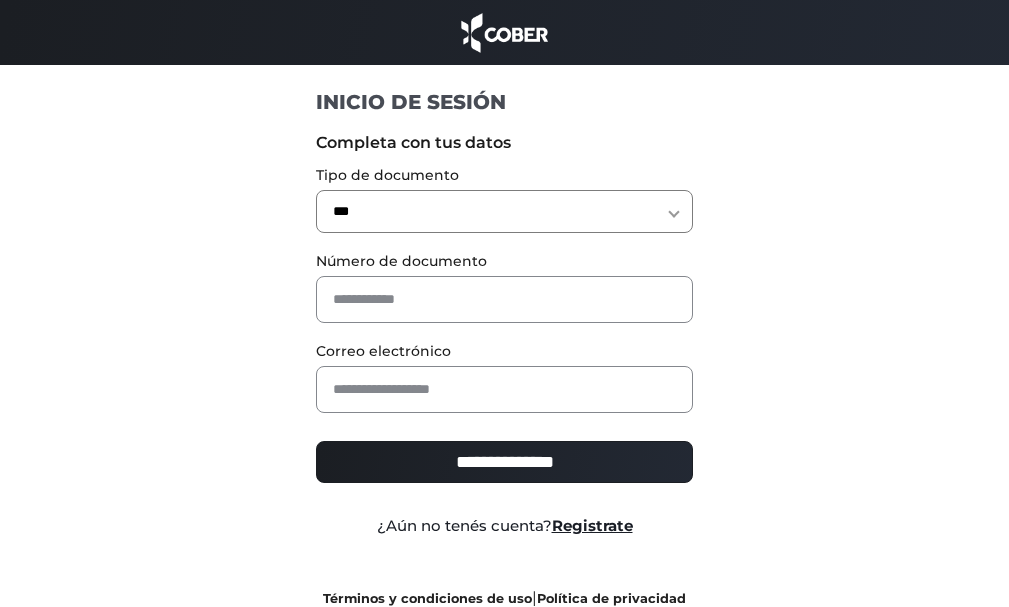 scroll, scrollTop: 0, scrollLeft: 0, axis: both 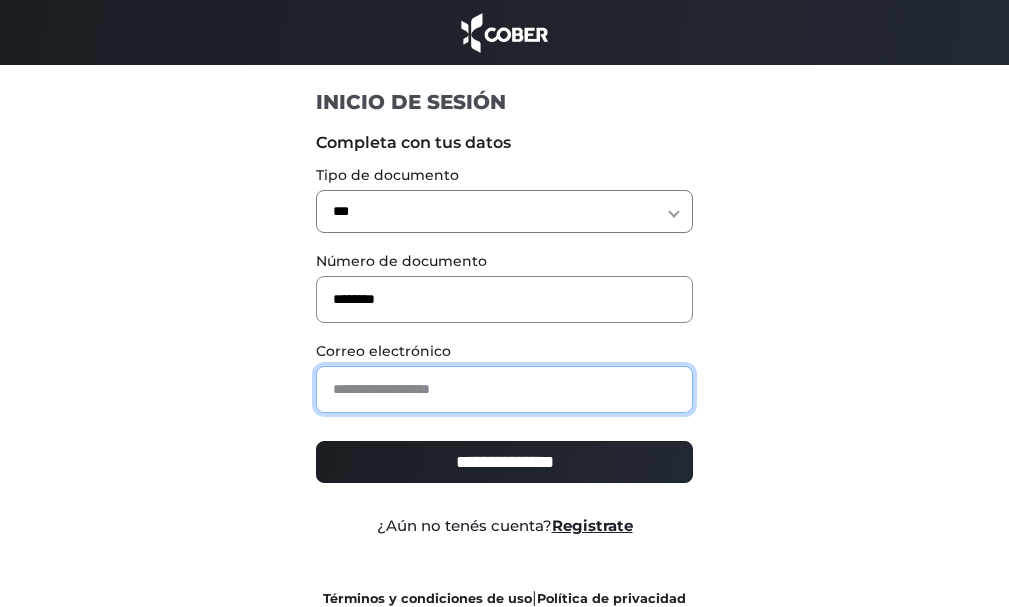 click at bounding box center (504, 389) 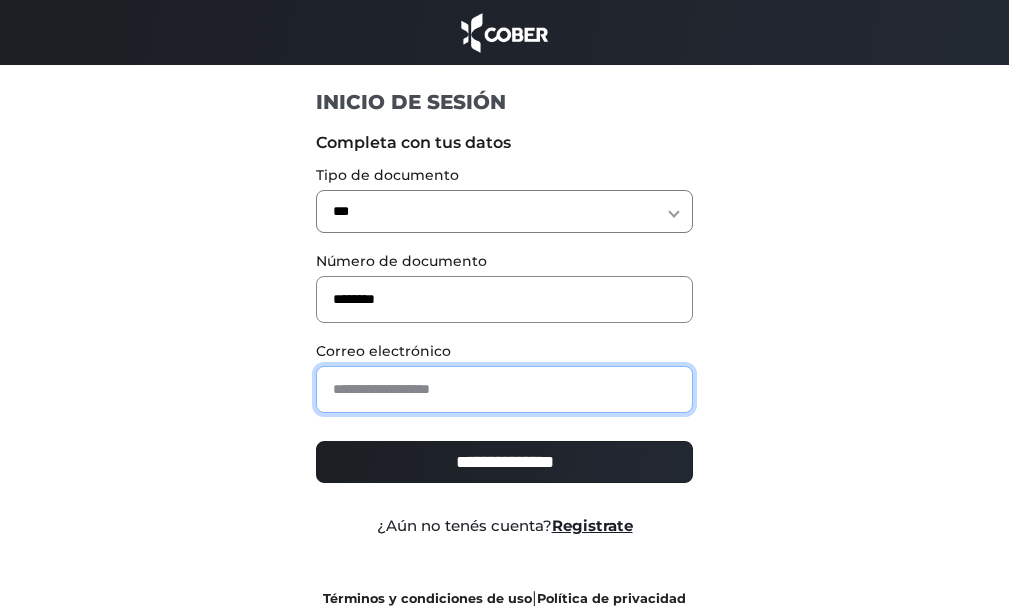 type on "**********" 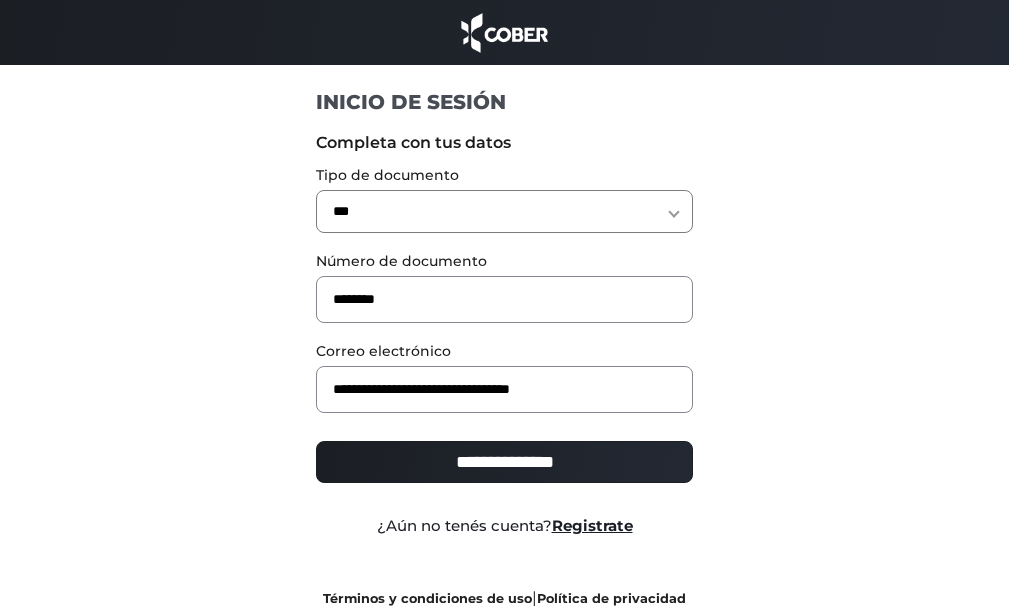 click on "**********" at bounding box center [504, 462] 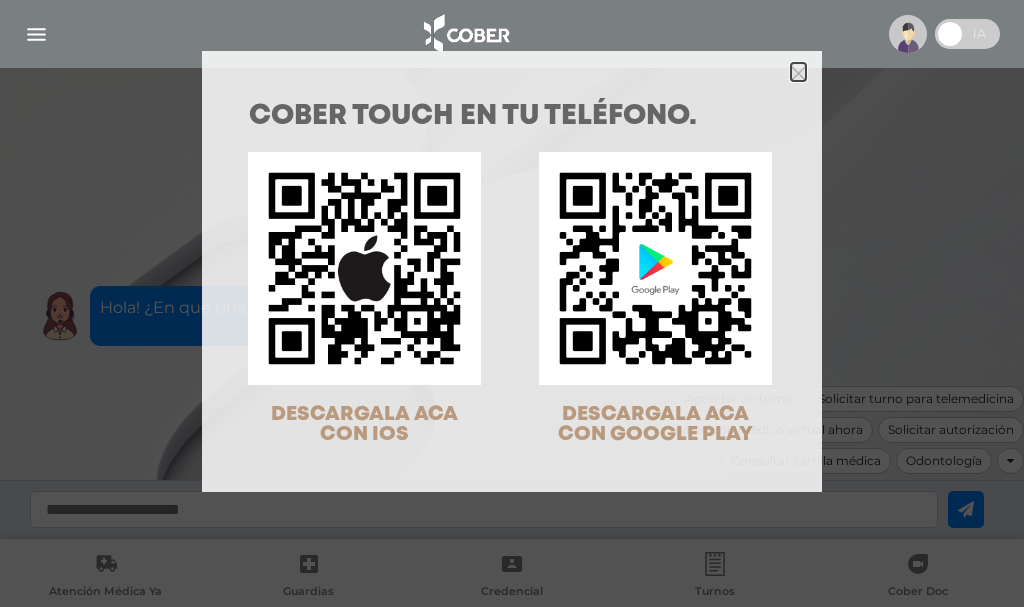 click at bounding box center [798, 73] 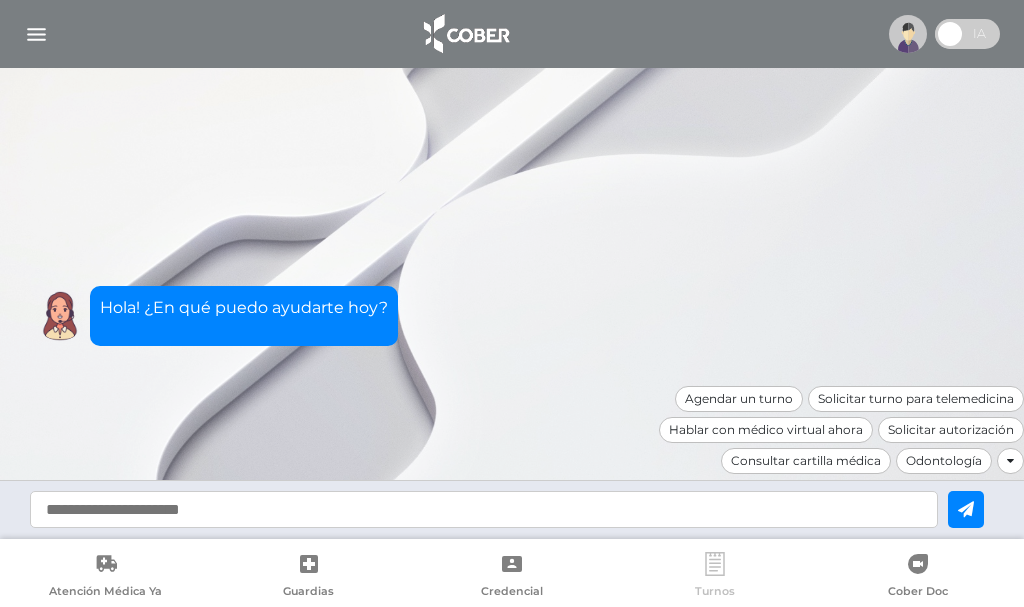 click at bounding box center [715, 564] 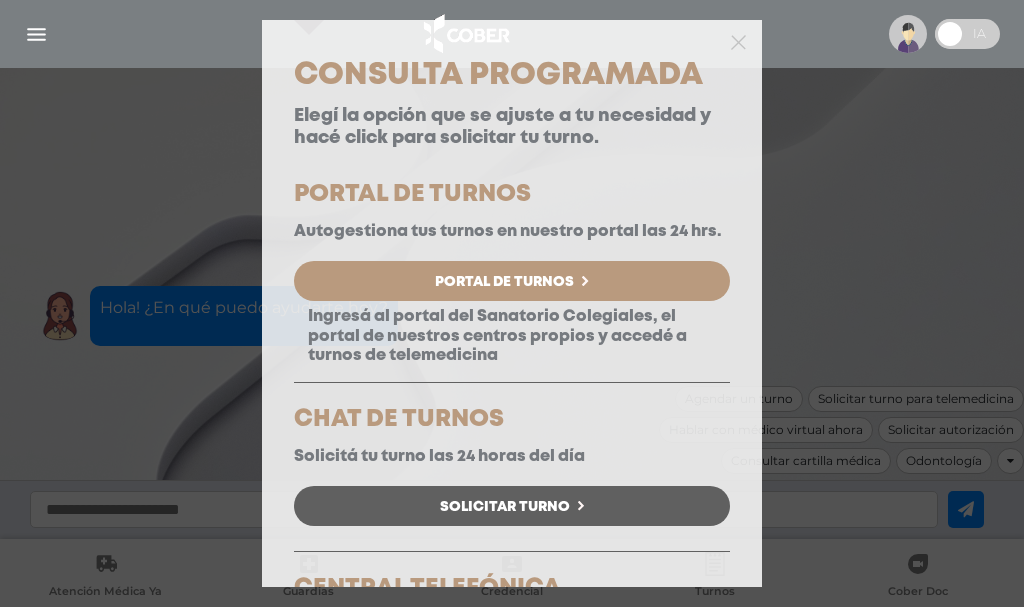 click on "Portal de Turnos" at bounding box center [504, 282] 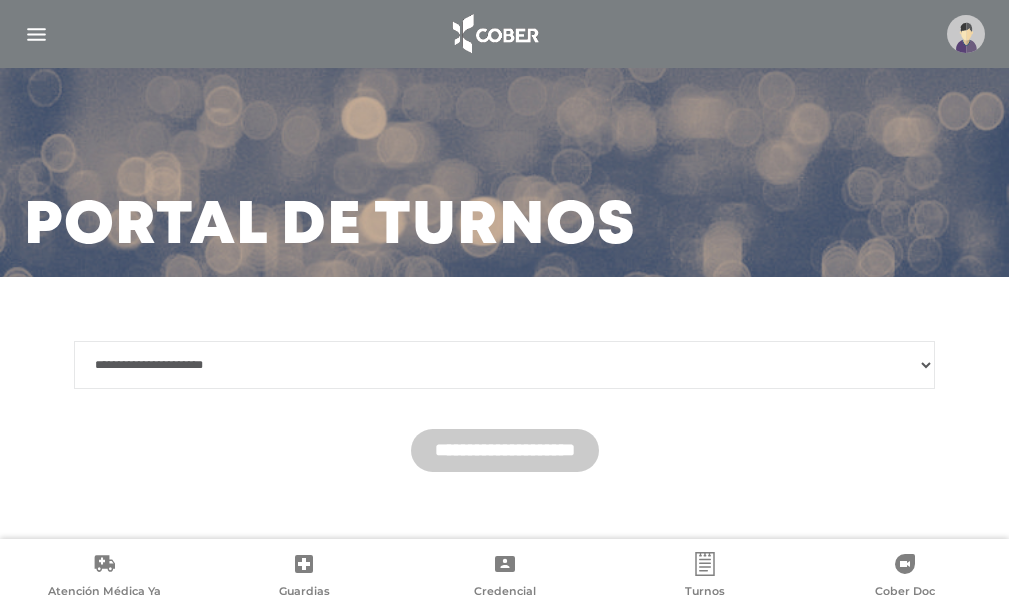 scroll, scrollTop: 52, scrollLeft: 0, axis: vertical 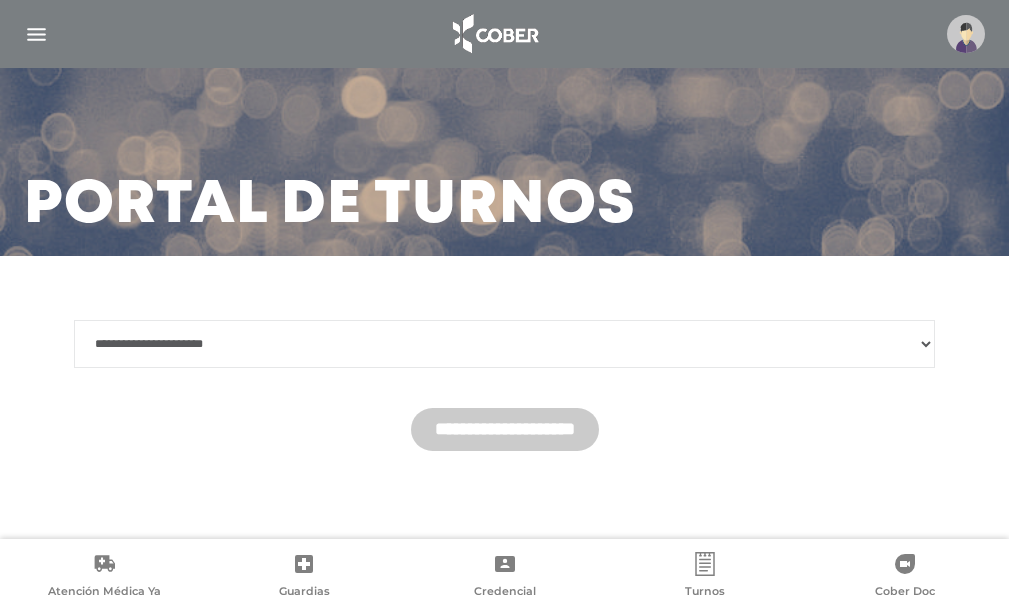 click on "**********" at bounding box center [504, 344] 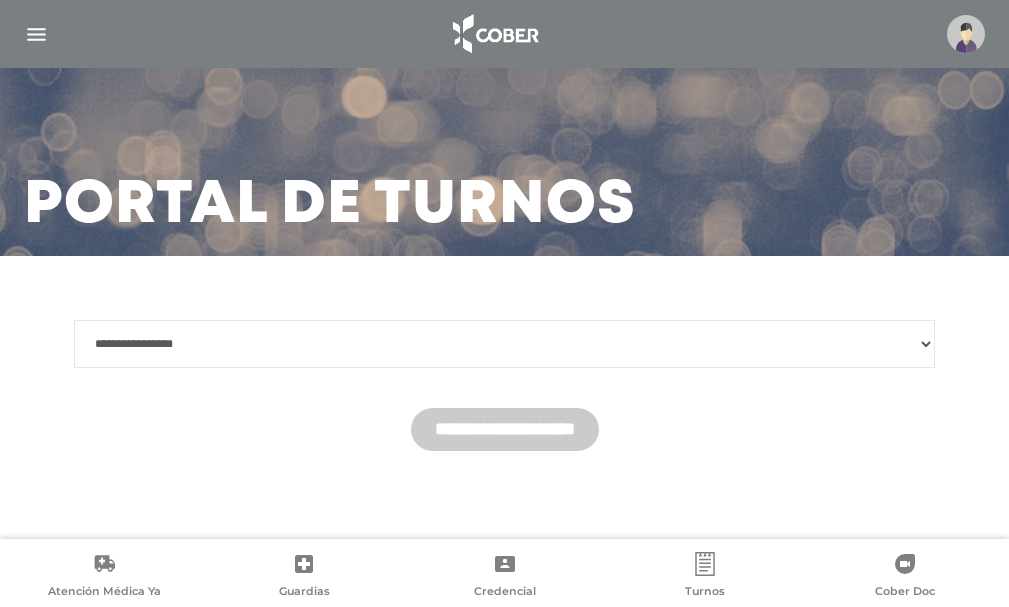 click on "**********" at bounding box center (504, 344) 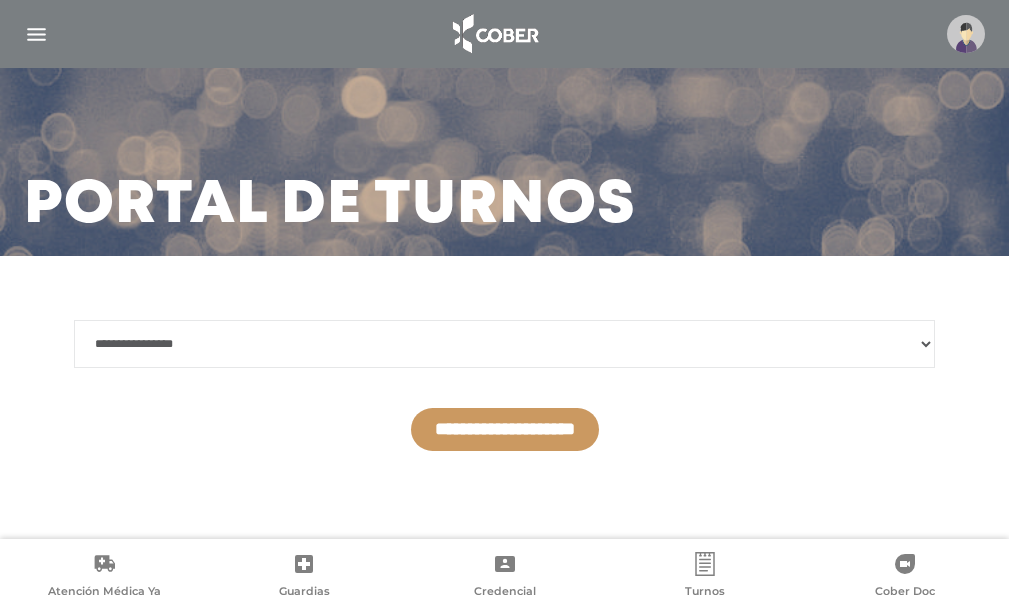 click on "**********" at bounding box center [505, 429] 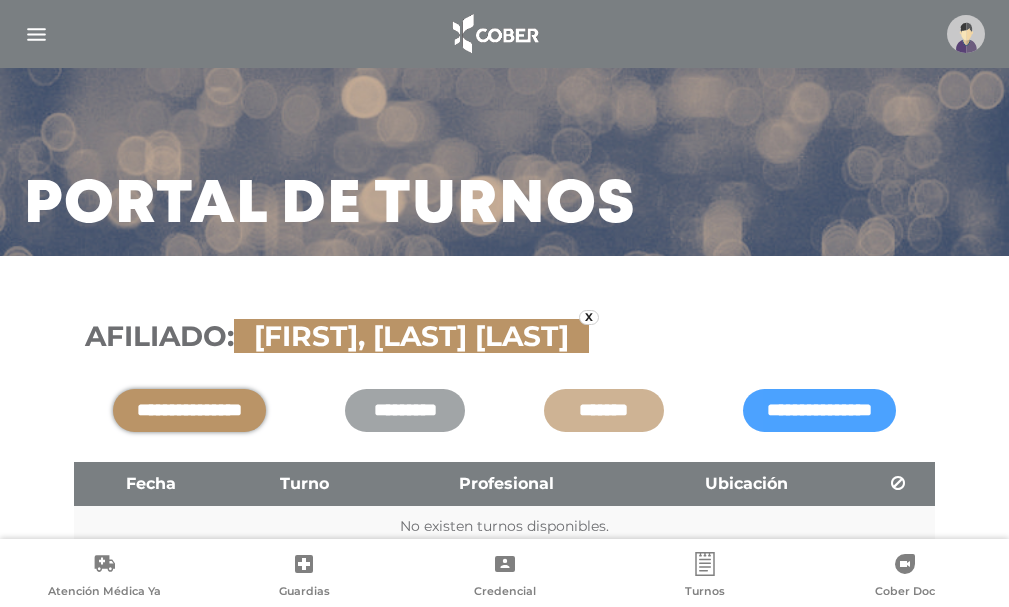 scroll, scrollTop: 149, scrollLeft: 0, axis: vertical 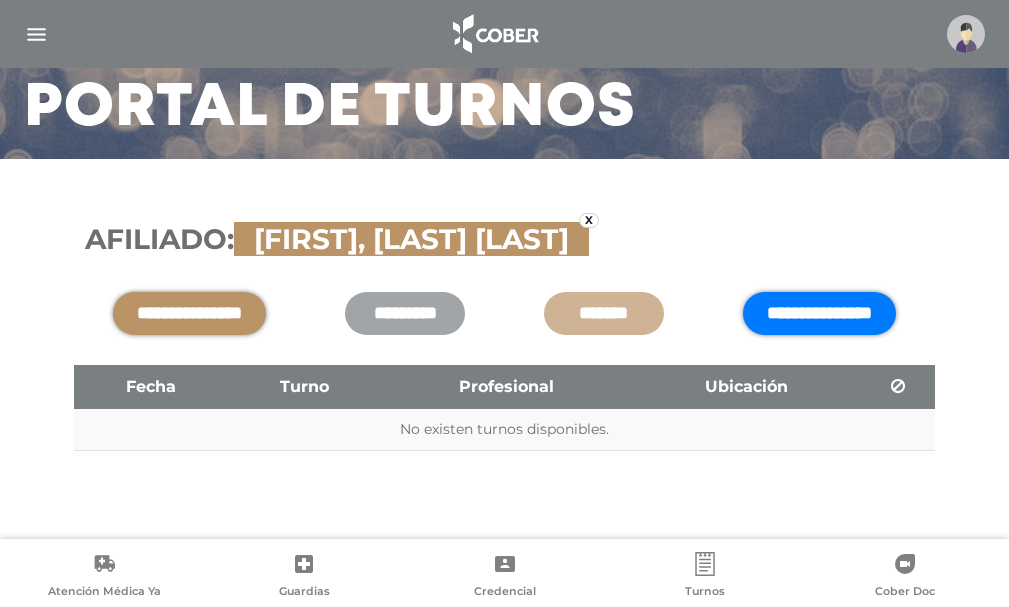 click on "**********" at bounding box center [819, 313] 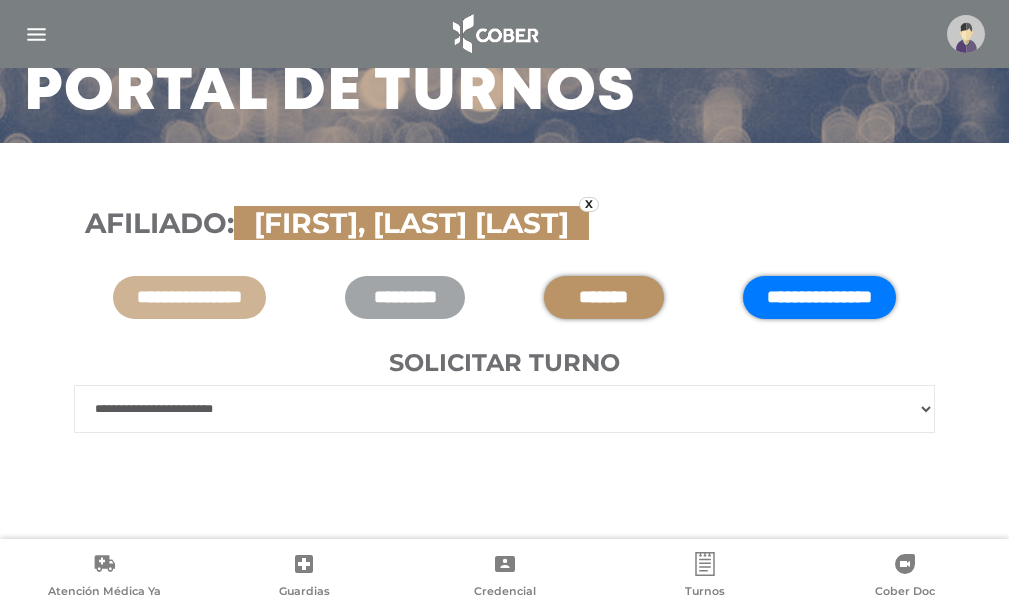 scroll, scrollTop: 171, scrollLeft: 0, axis: vertical 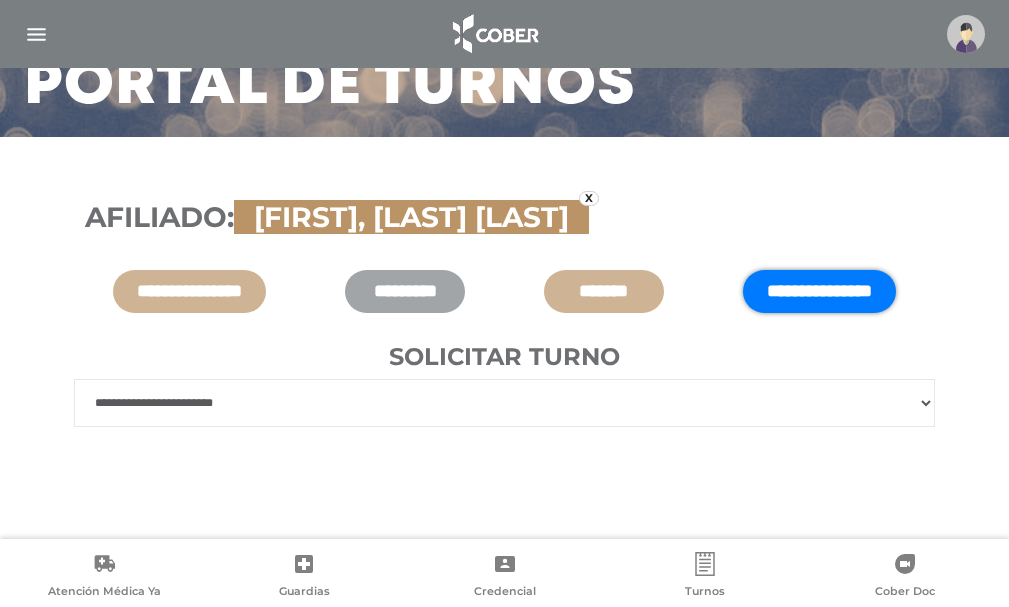 drag, startPoint x: 198, startPoint y: 401, endPoint x: 218, endPoint y: 400, distance: 20.024984 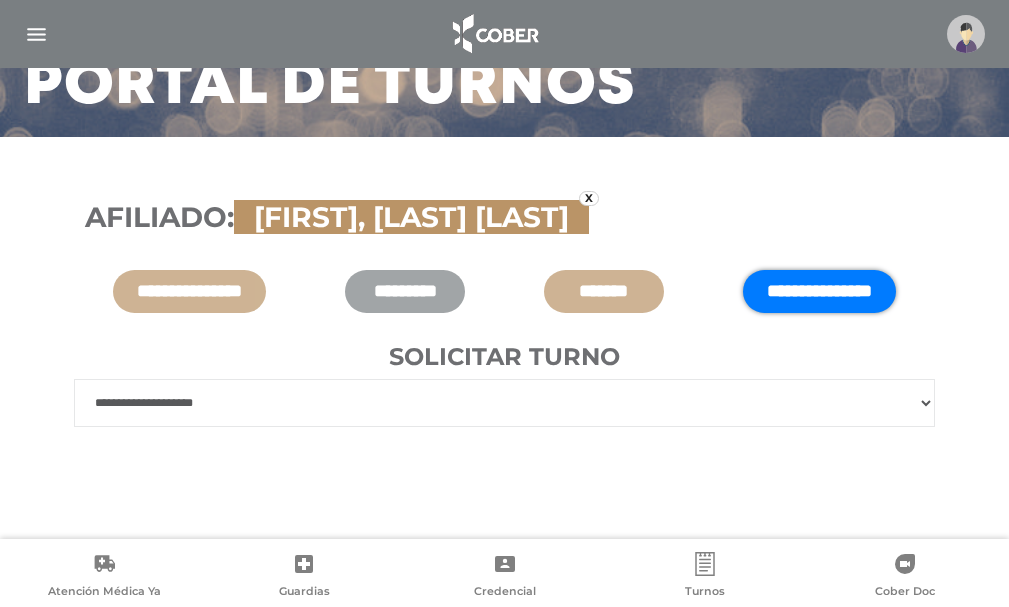 click on "**********" at bounding box center [504, 403] 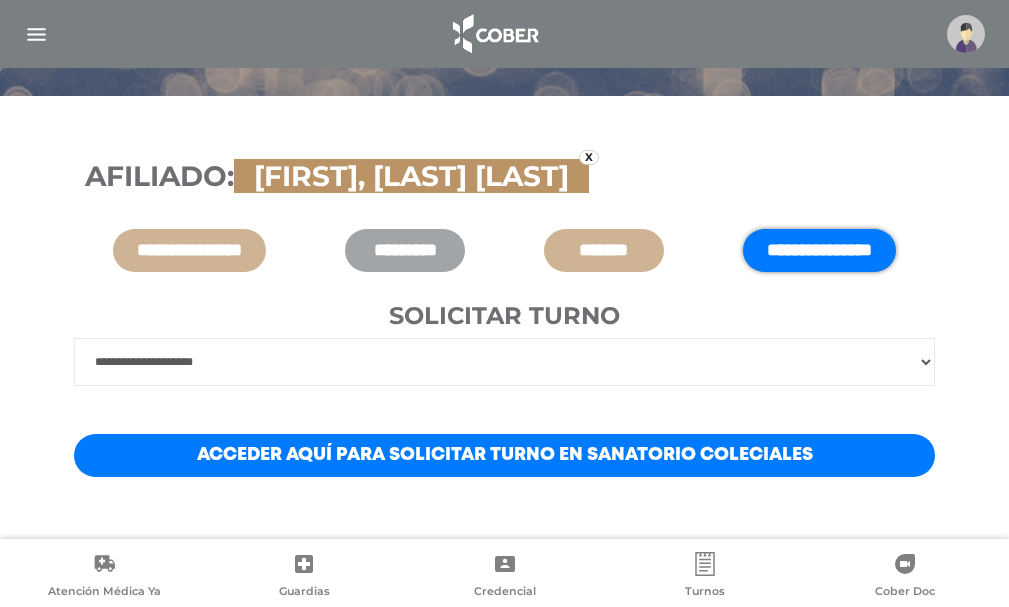 scroll, scrollTop: 238, scrollLeft: 0, axis: vertical 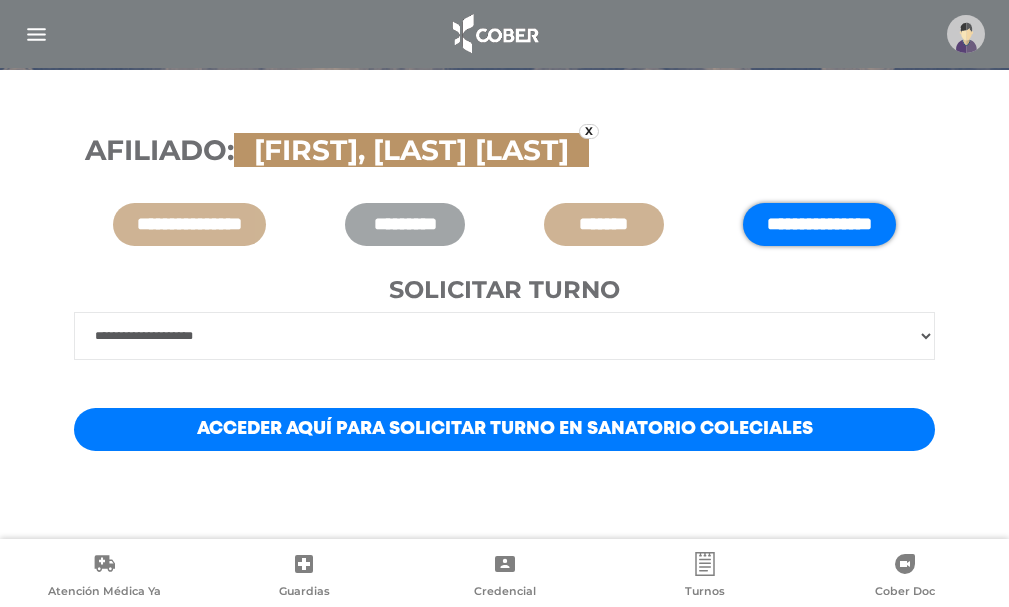 click on "Acceder aquí para solicitar turno en Sanatorio Coleciales" at bounding box center [504, 429] 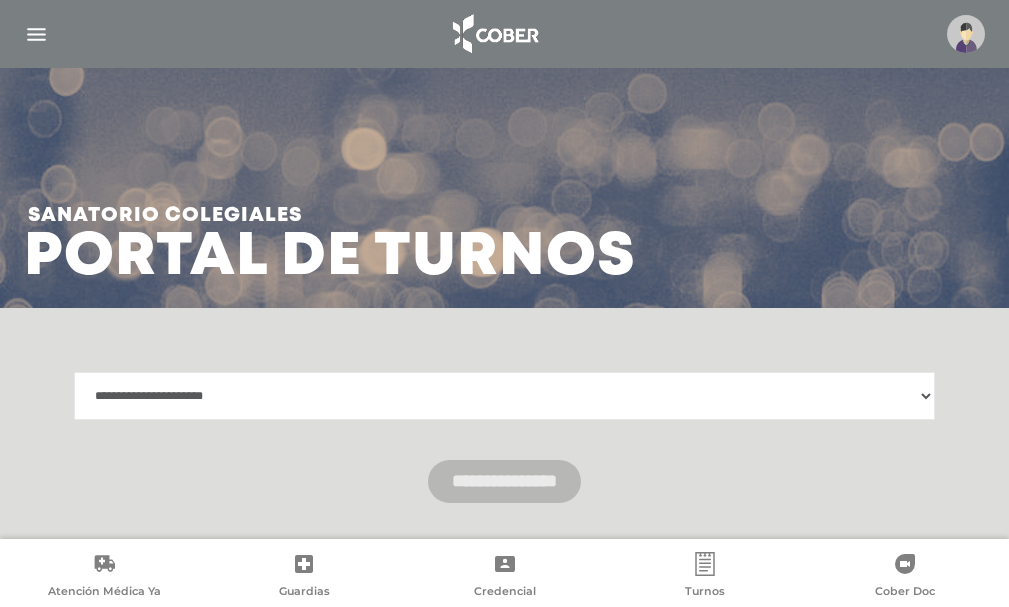 scroll, scrollTop: 52, scrollLeft: 0, axis: vertical 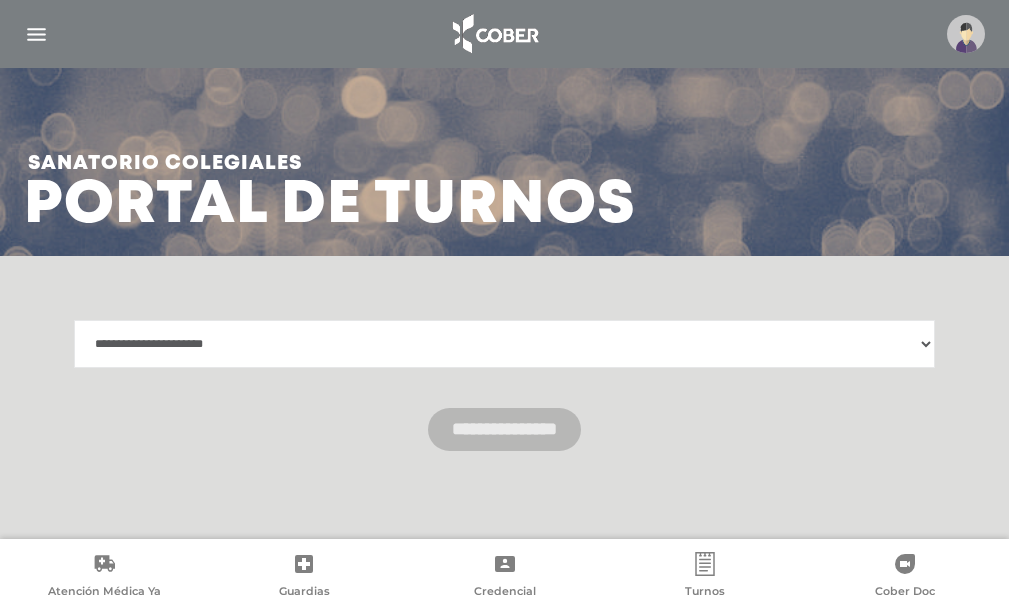 select on "**********" 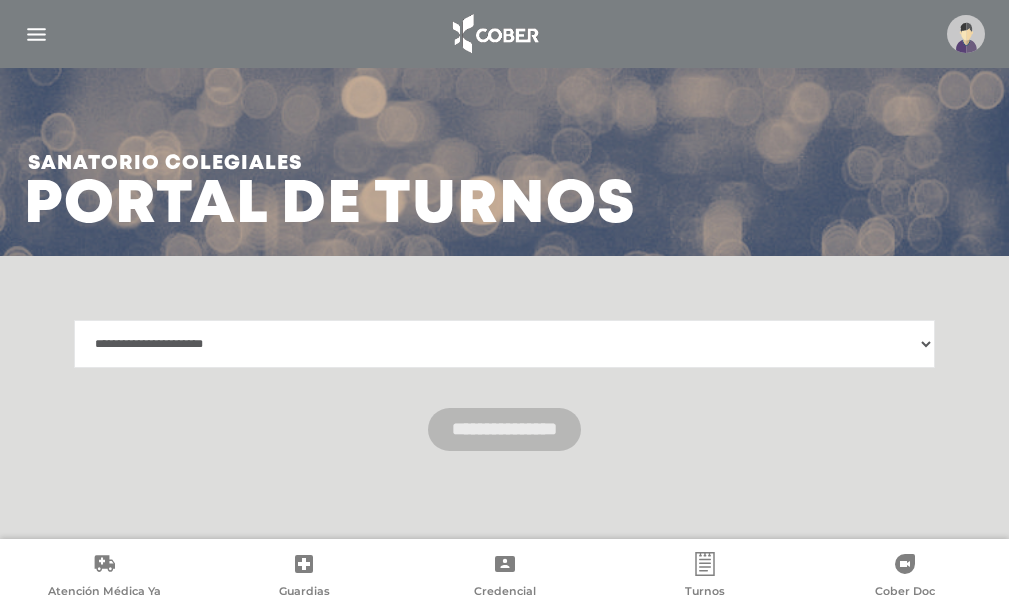 click on "**********" at bounding box center [504, 344] 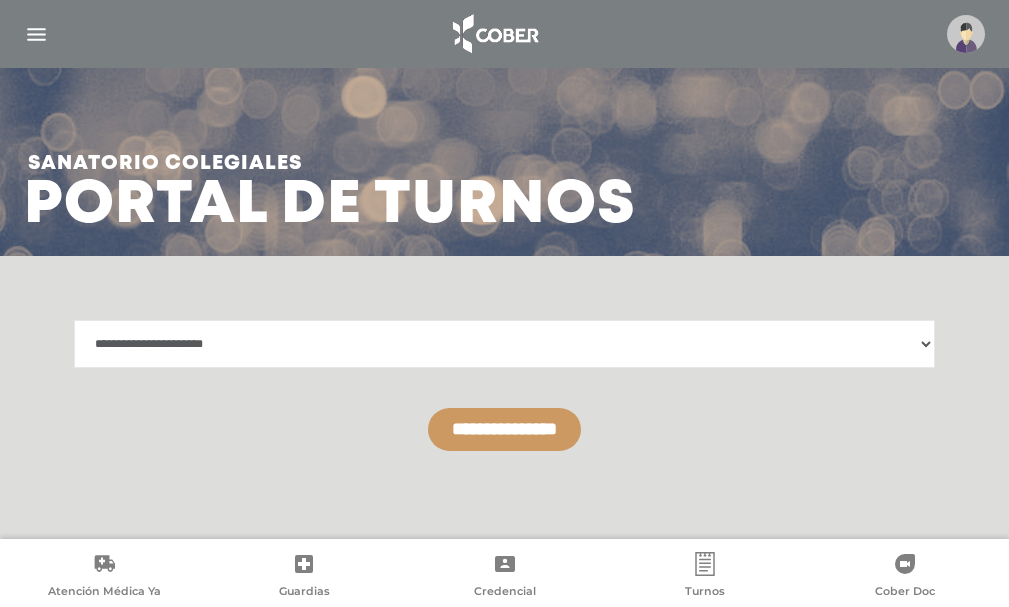 click on "**********" at bounding box center (504, 429) 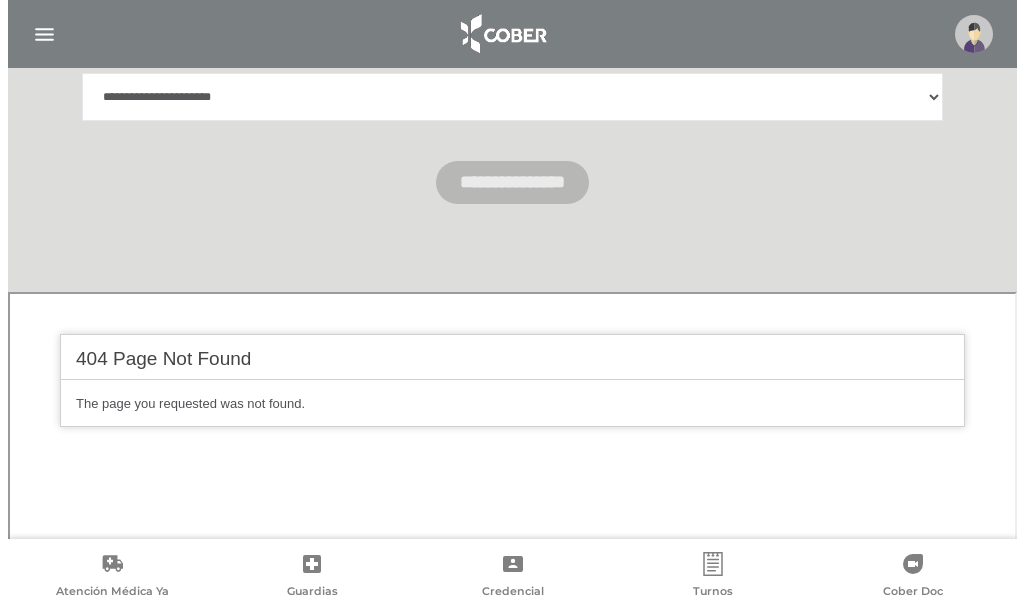 scroll, scrollTop: 141, scrollLeft: 0, axis: vertical 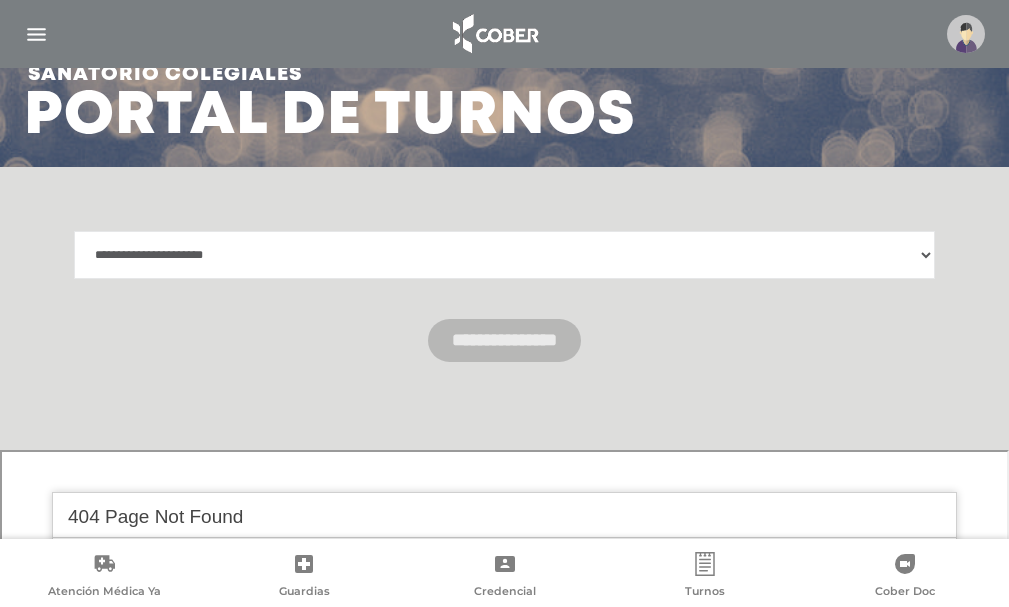 click on "Guardias" at bounding box center [304, 577] 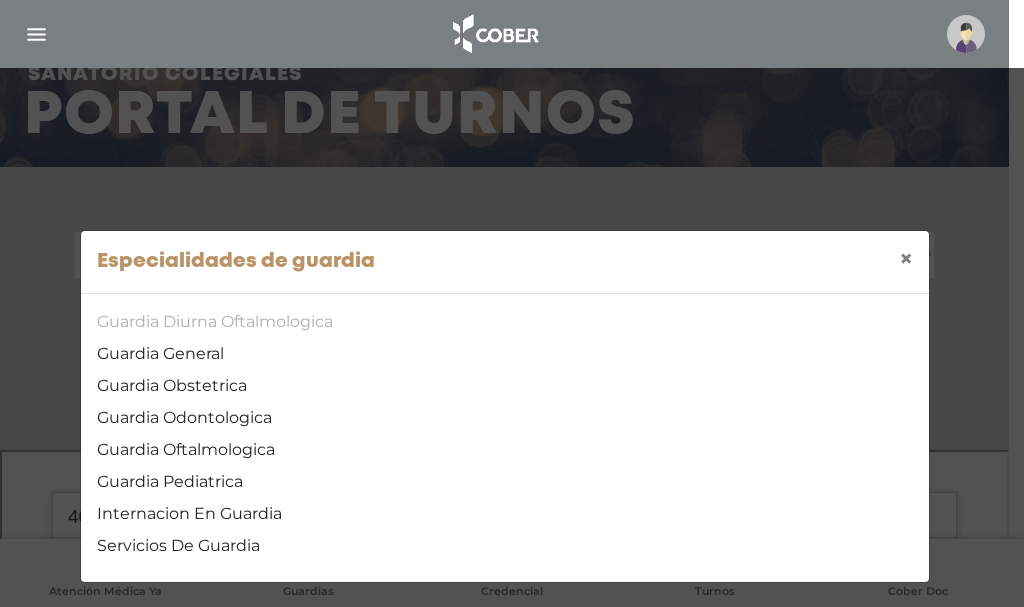 scroll, scrollTop: 8, scrollLeft: 0, axis: vertical 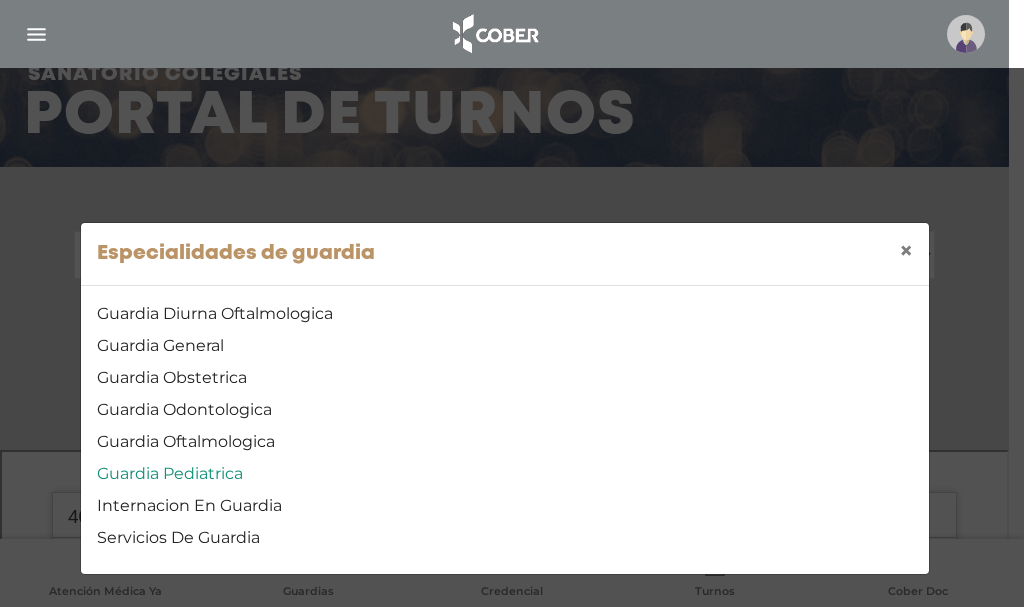 click on "Guardia Pediatrica" at bounding box center [505, 474] 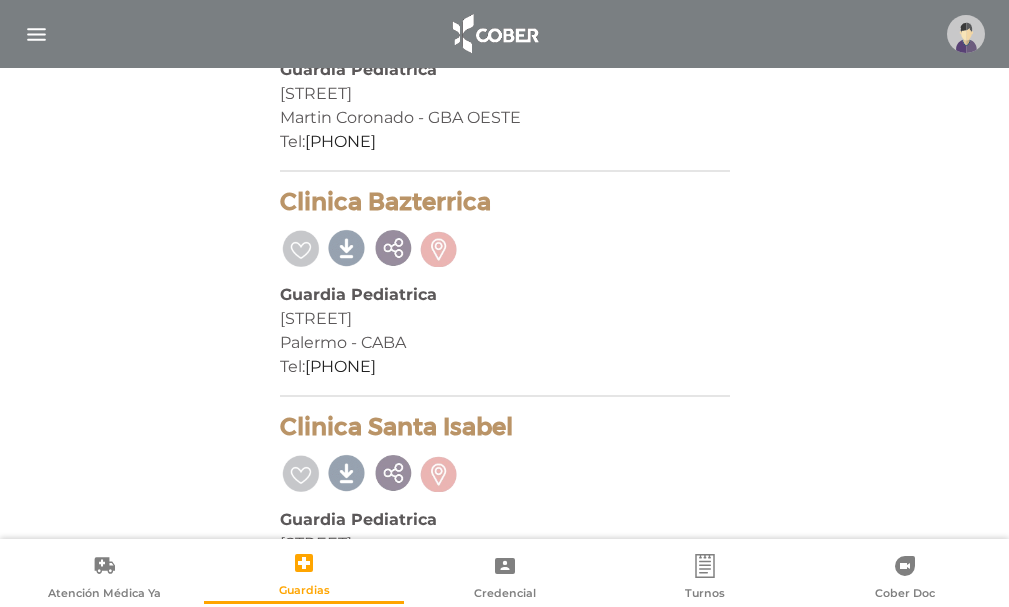 scroll, scrollTop: 4913, scrollLeft: 0, axis: vertical 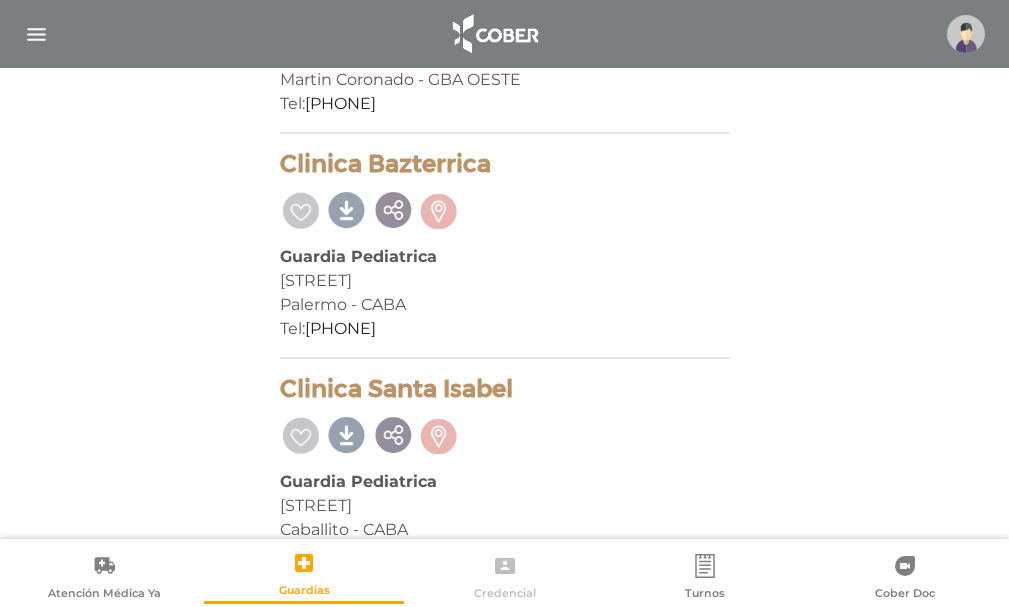 click on "Credencial" at bounding box center [504, 578] 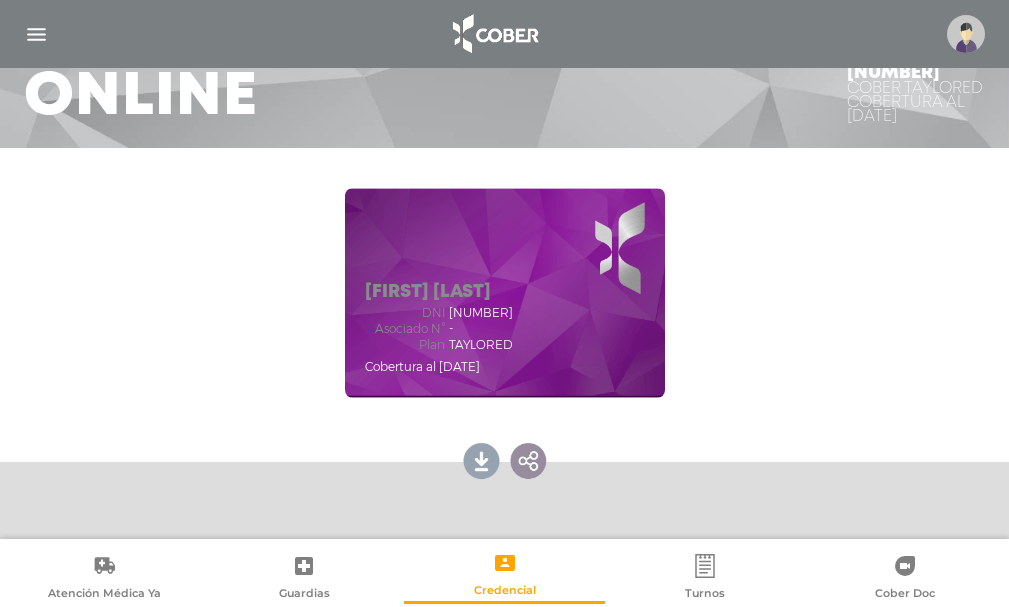 scroll, scrollTop: 200, scrollLeft: 0, axis: vertical 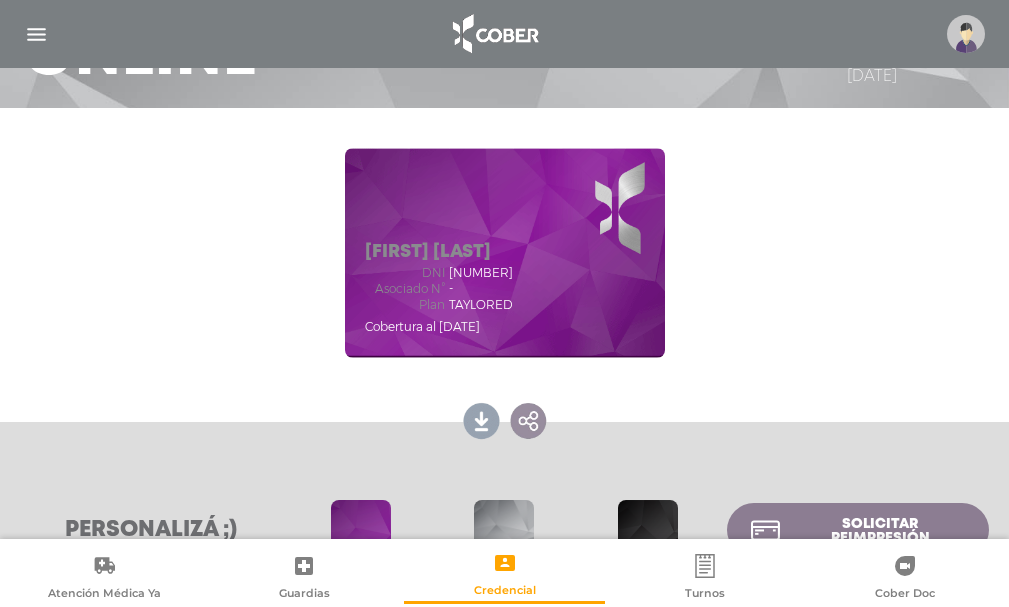 click on "[FIRST] [LAST]
dni
[NUMBER]
Asociado N°
-
Plan
TAYLORED
Cobertura al [DATE]" at bounding box center (505, 253) 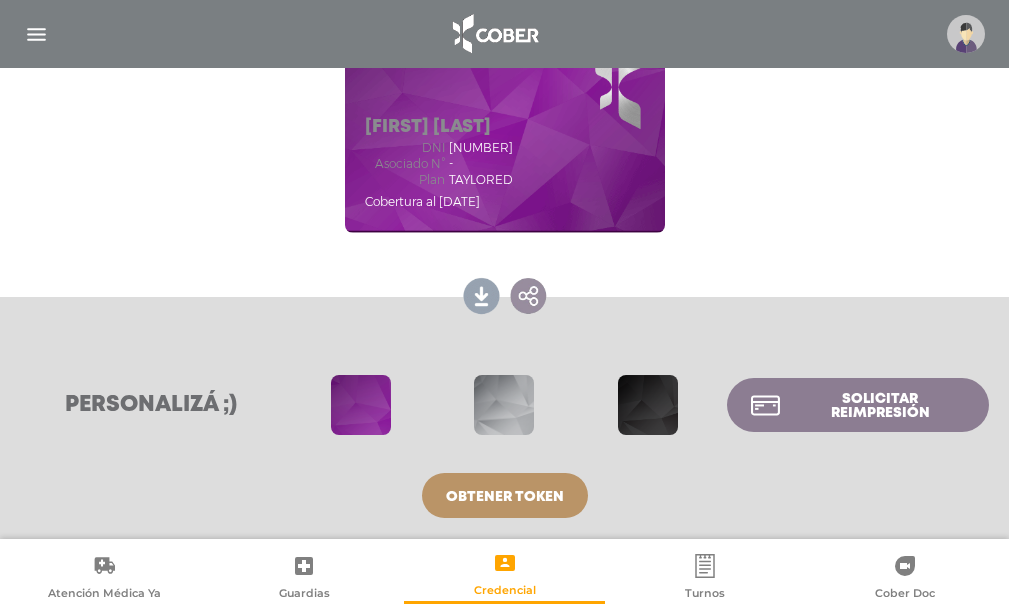 scroll, scrollTop: 332, scrollLeft: 0, axis: vertical 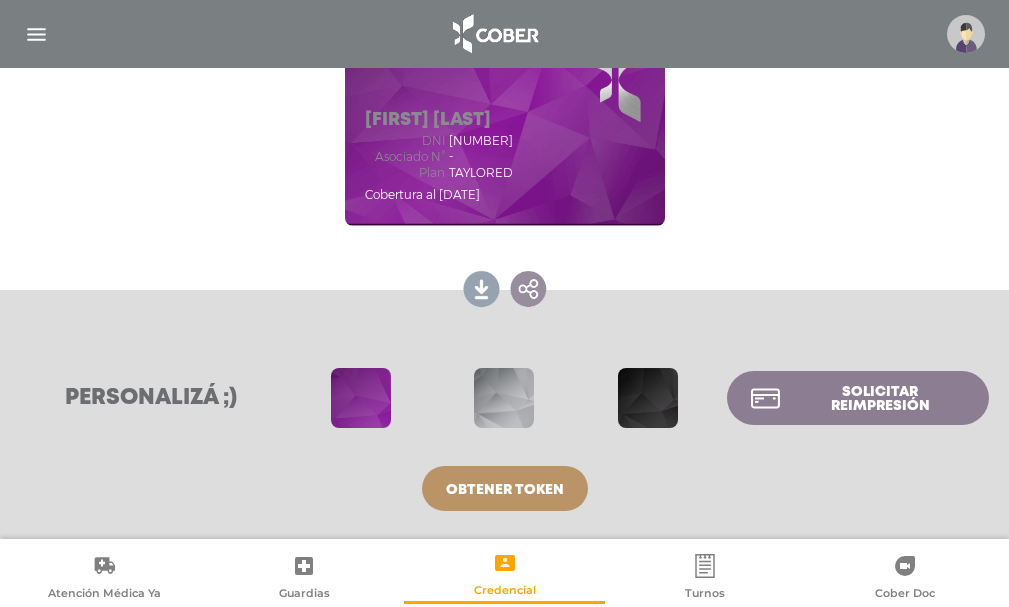 click at bounding box center [36, 34] 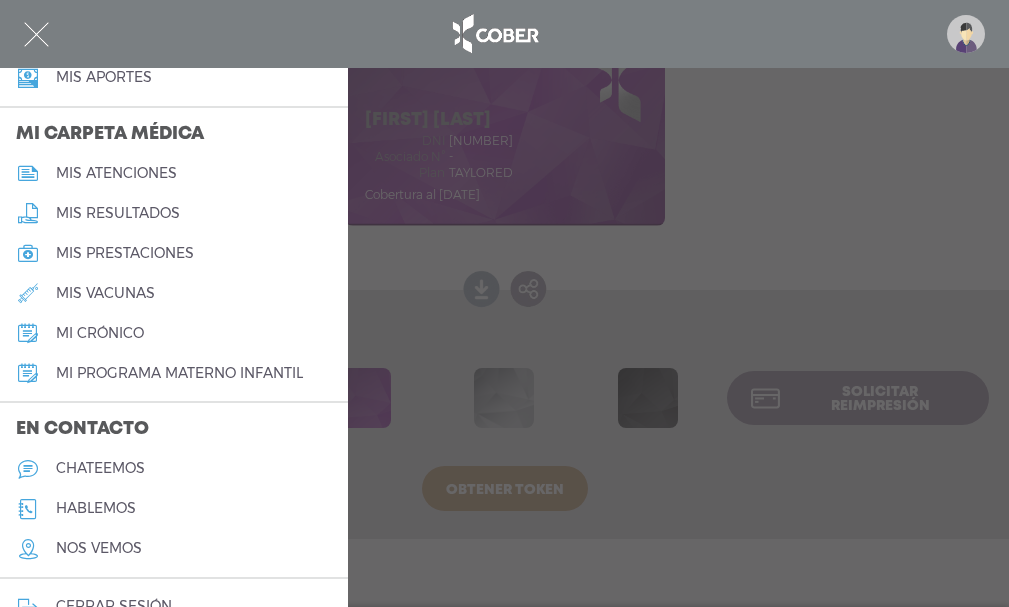 scroll, scrollTop: 936, scrollLeft: 0, axis: vertical 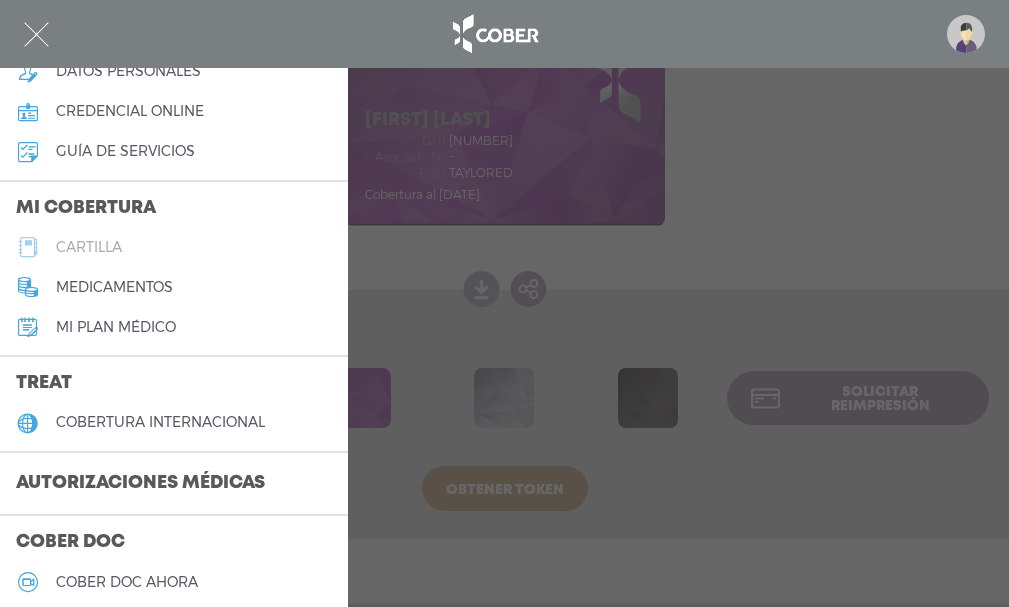 click on "cartilla" at bounding box center [89, 247] 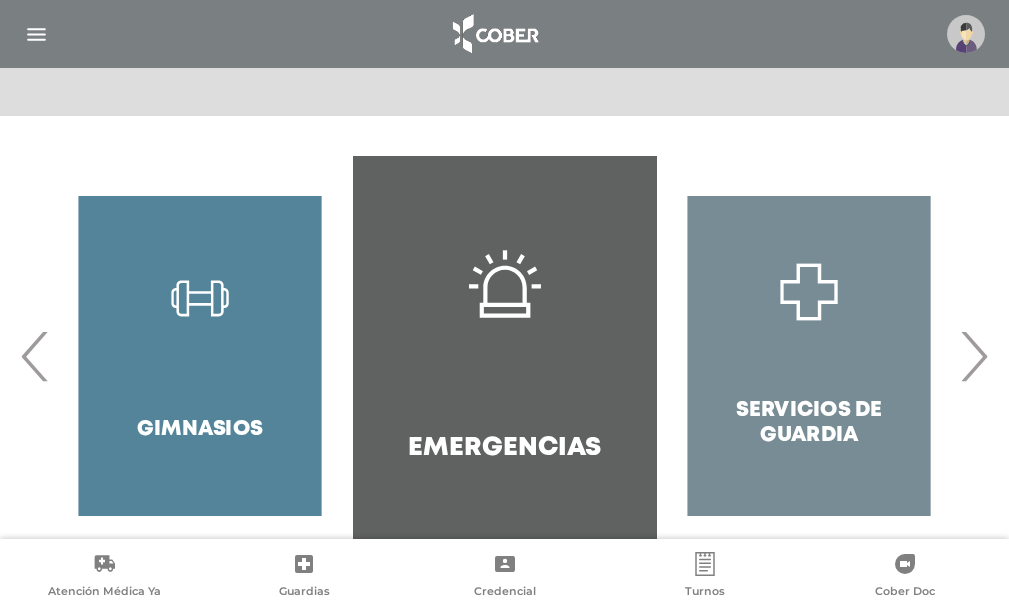 scroll, scrollTop: 400, scrollLeft: 0, axis: vertical 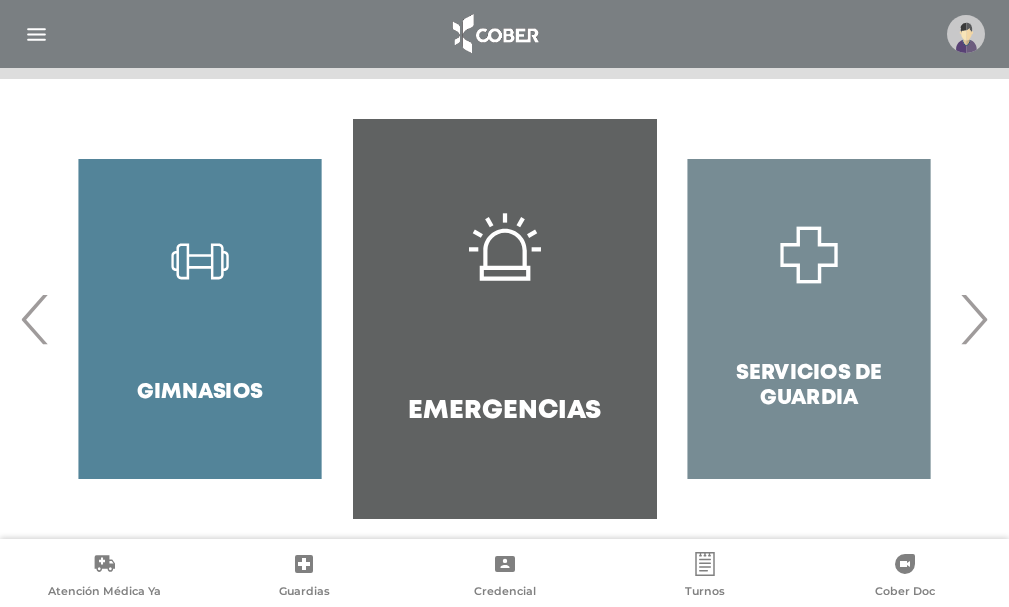 click on "›" at bounding box center [973, 319] 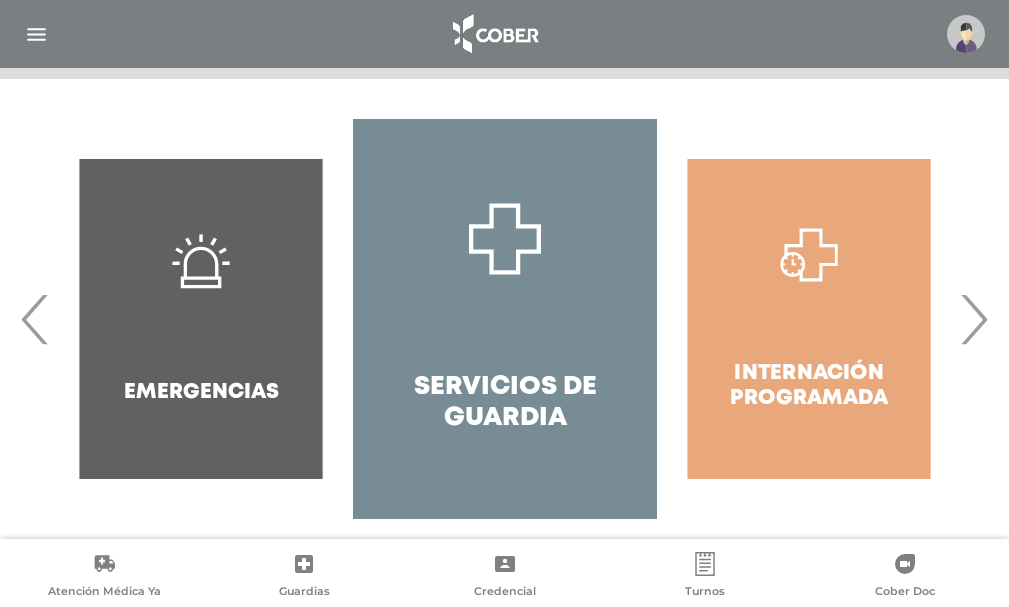 click on "›" at bounding box center [973, 319] 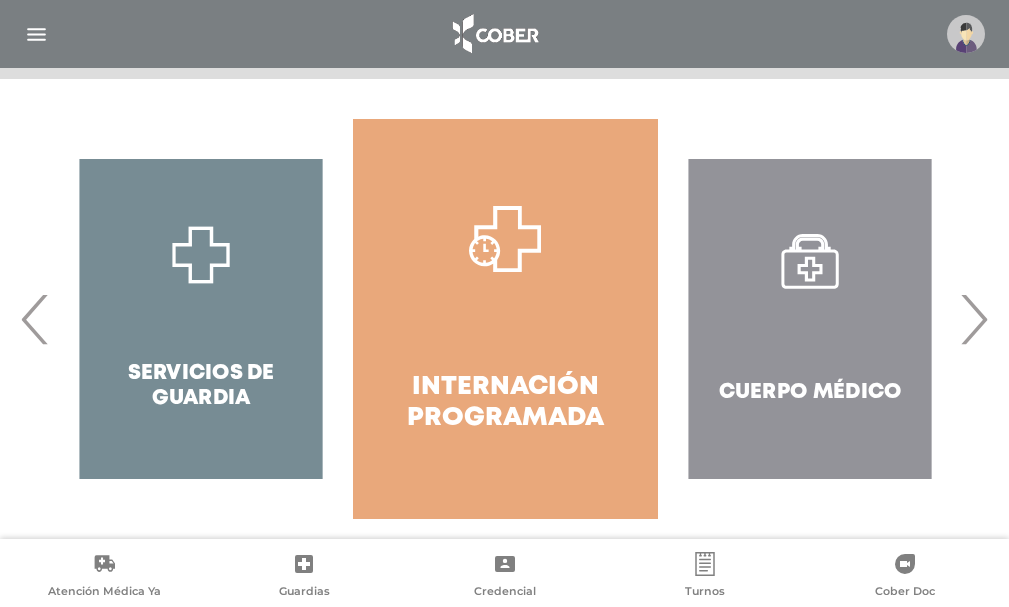 click on "›" at bounding box center [973, 319] 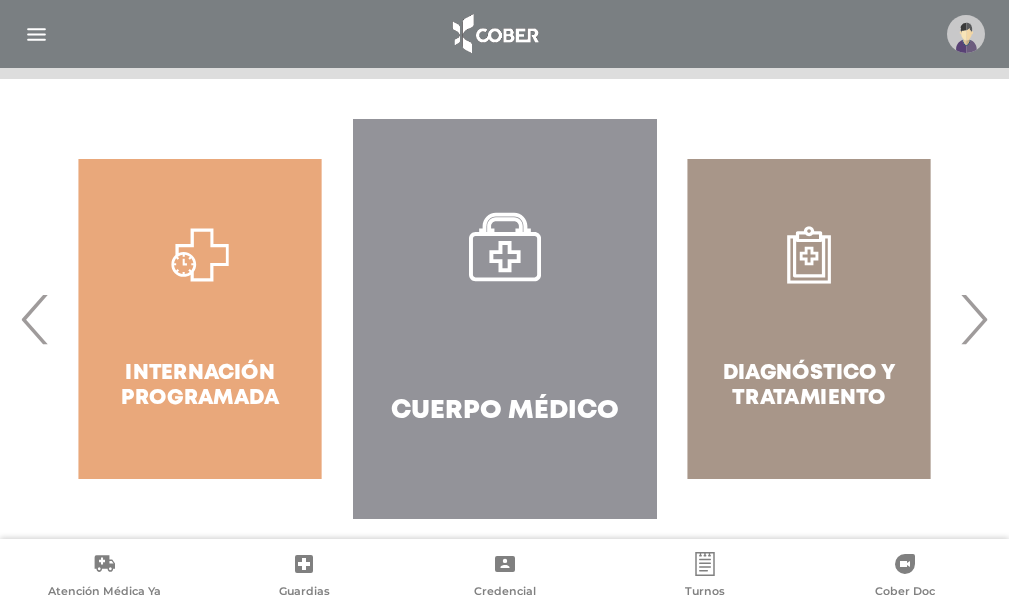 click on "›" at bounding box center (973, 319) 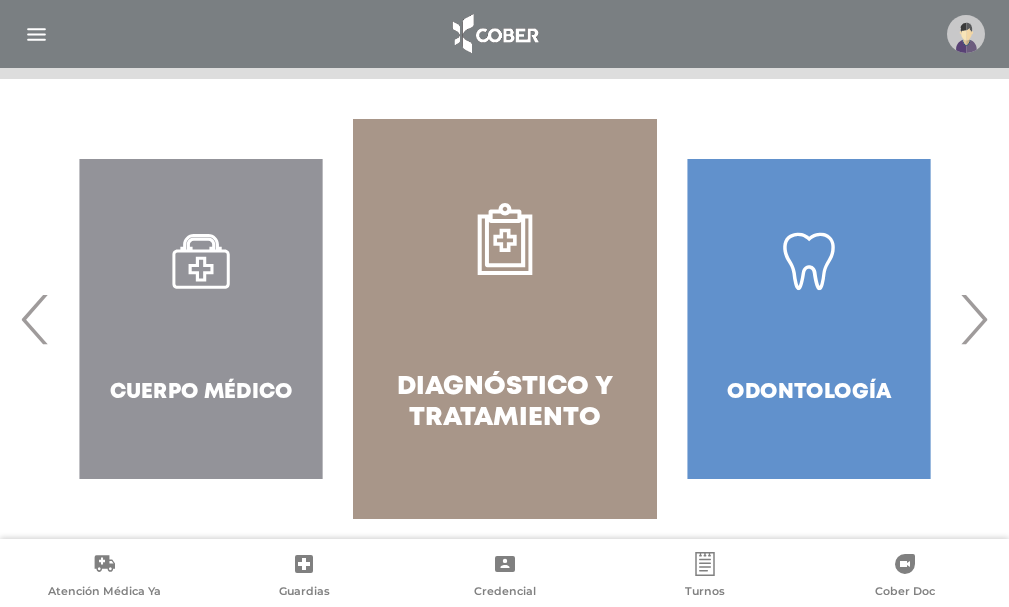 click on "›" at bounding box center (973, 319) 